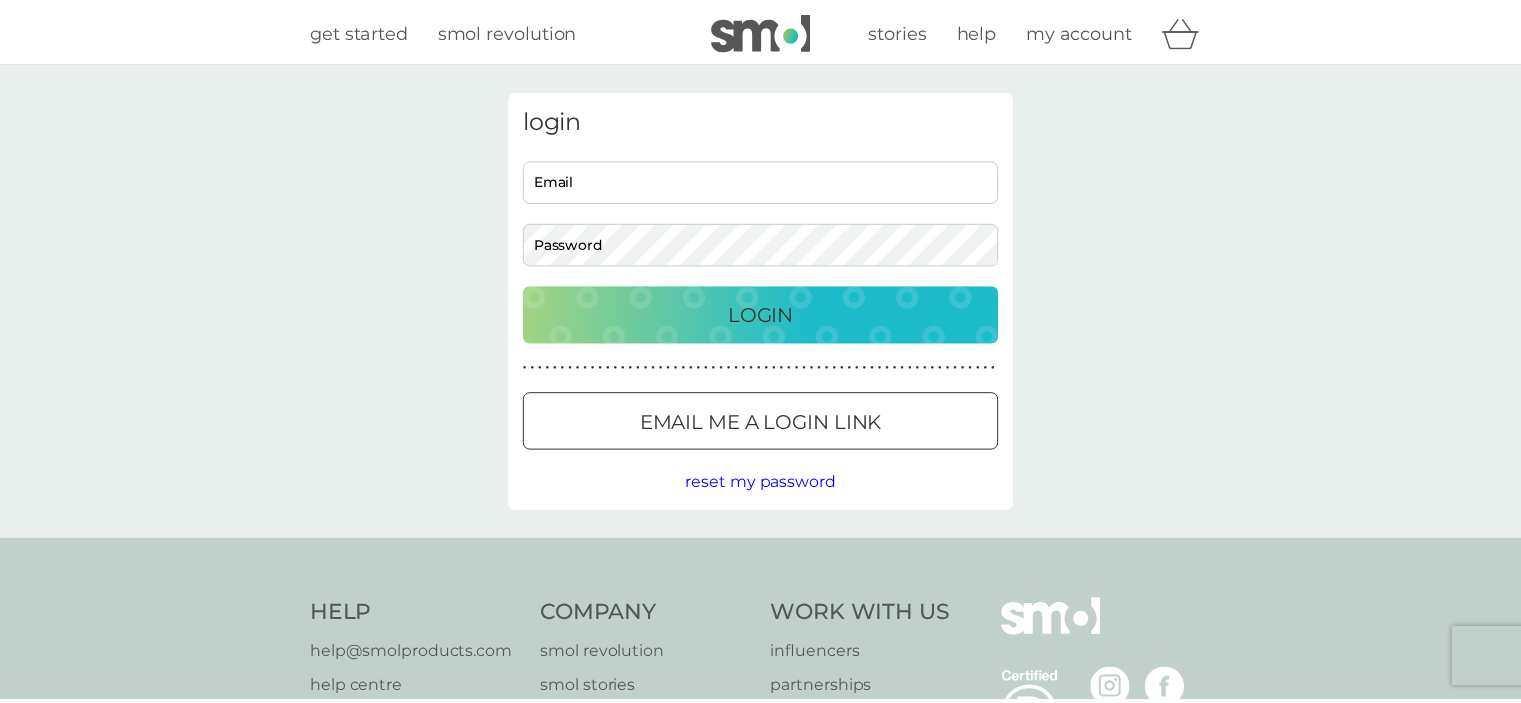scroll, scrollTop: 0, scrollLeft: 0, axis: both 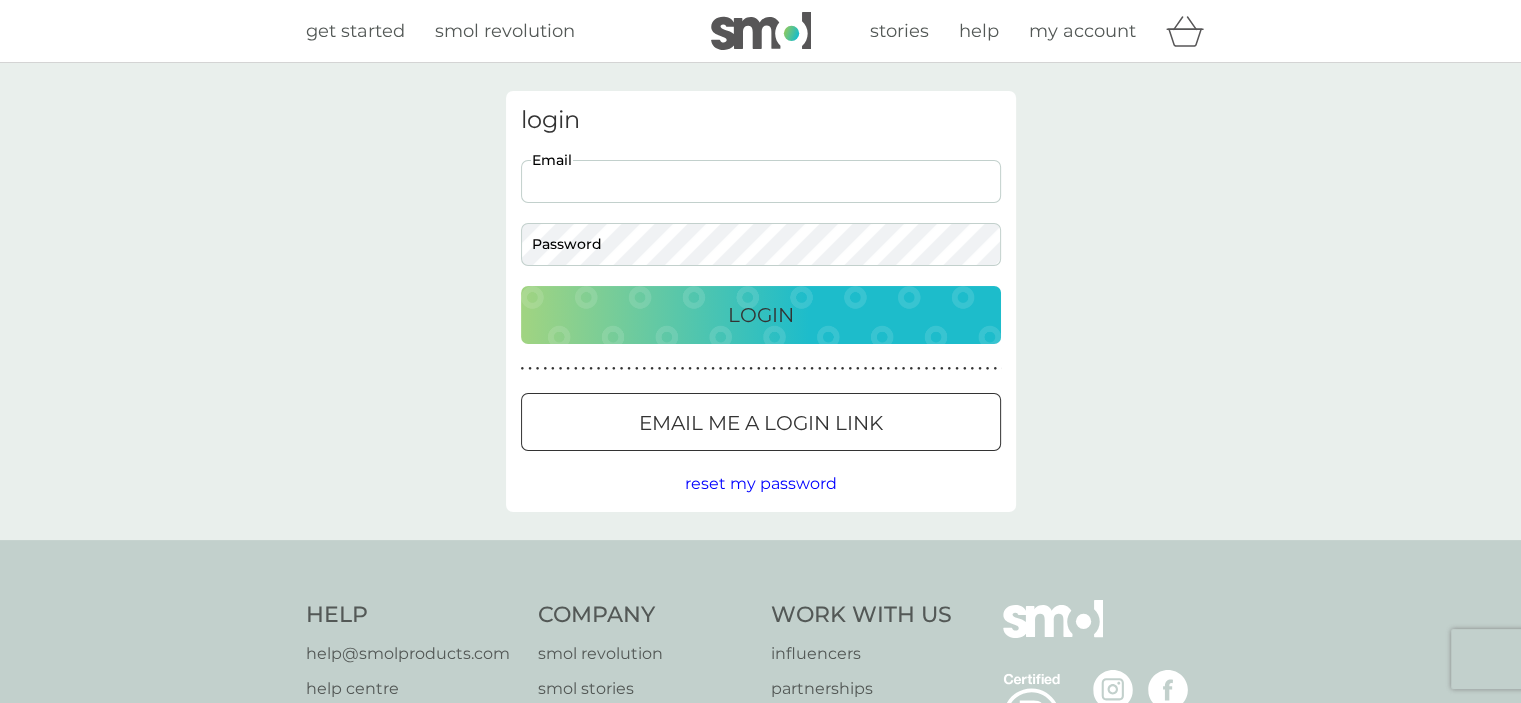 click on "Email" at bounding box center (761, 181) 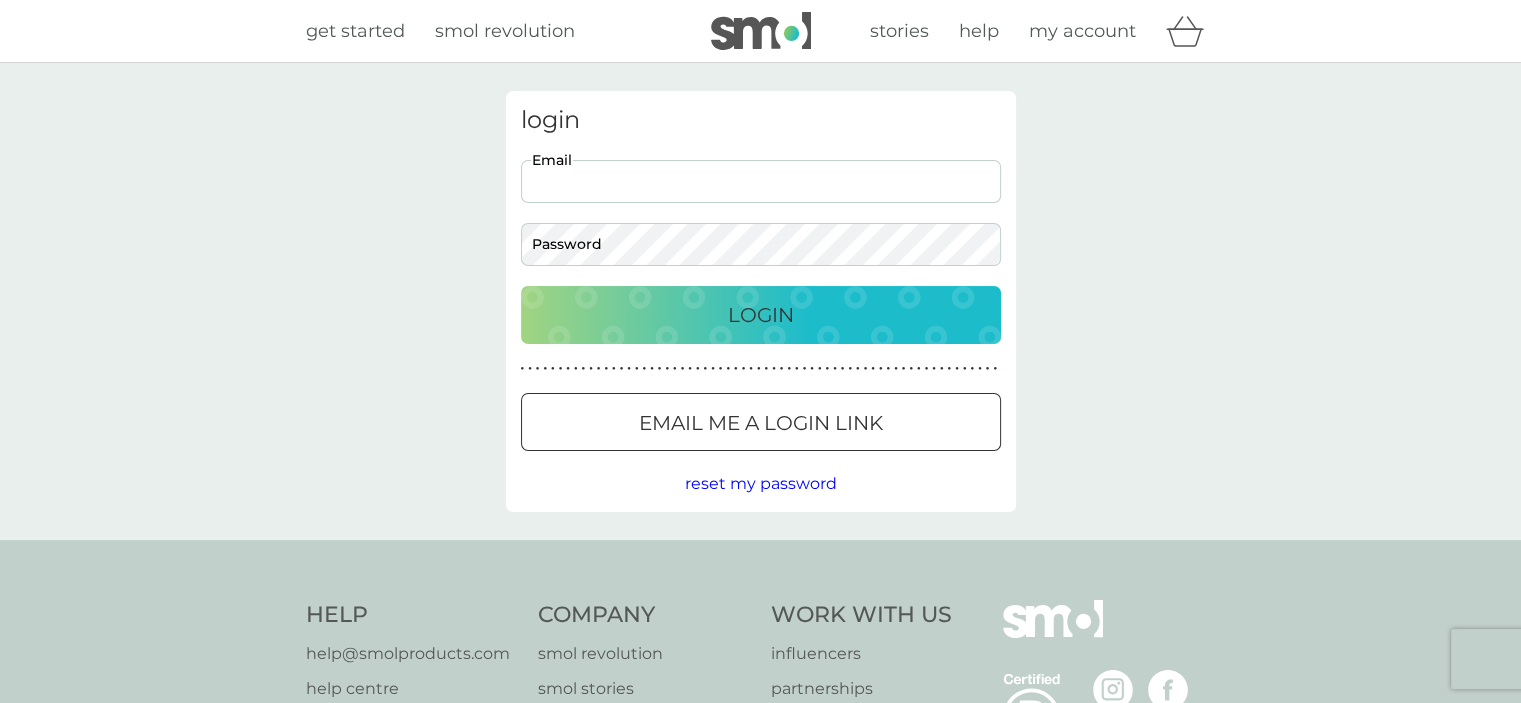 type on "[EMAIL]" 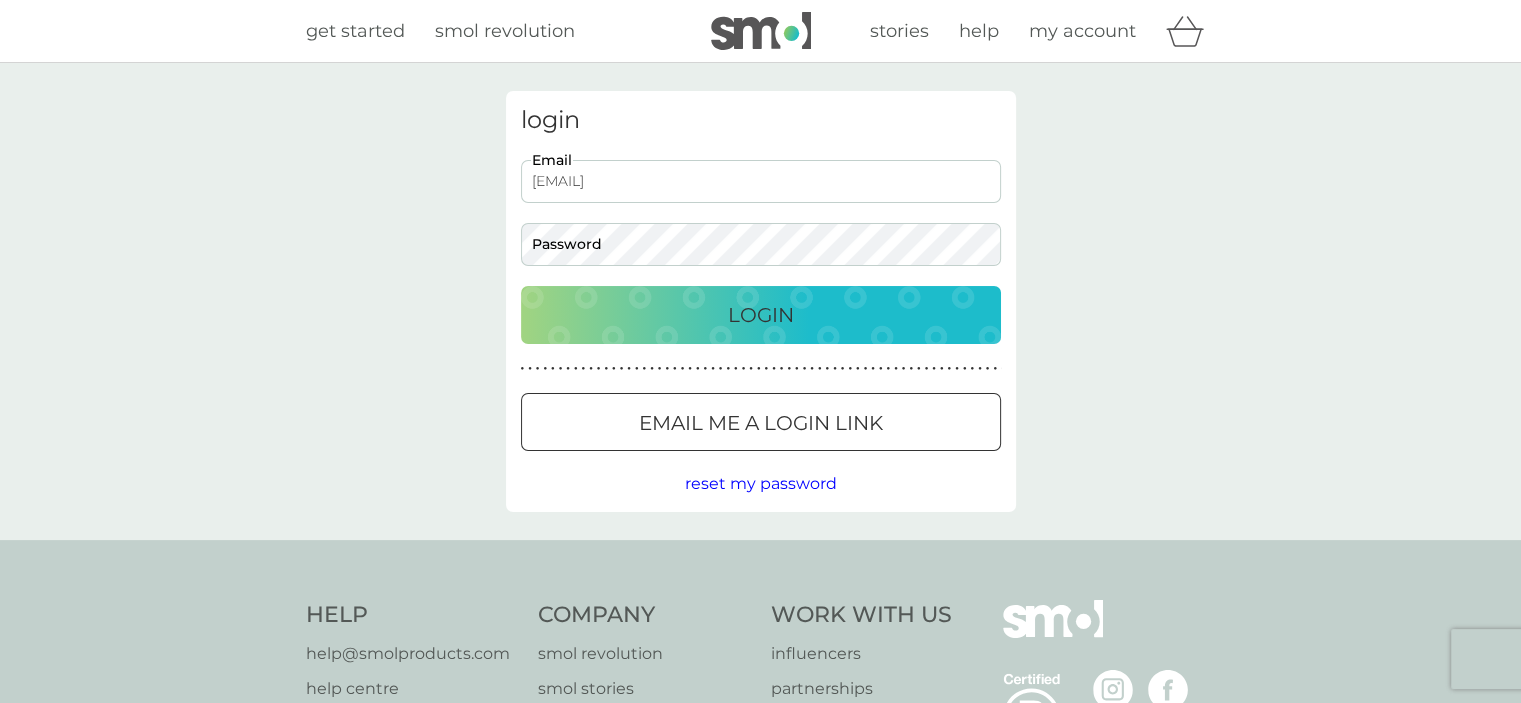 scroll, scrollTop: 0, scrollLeft: 0, axis: both 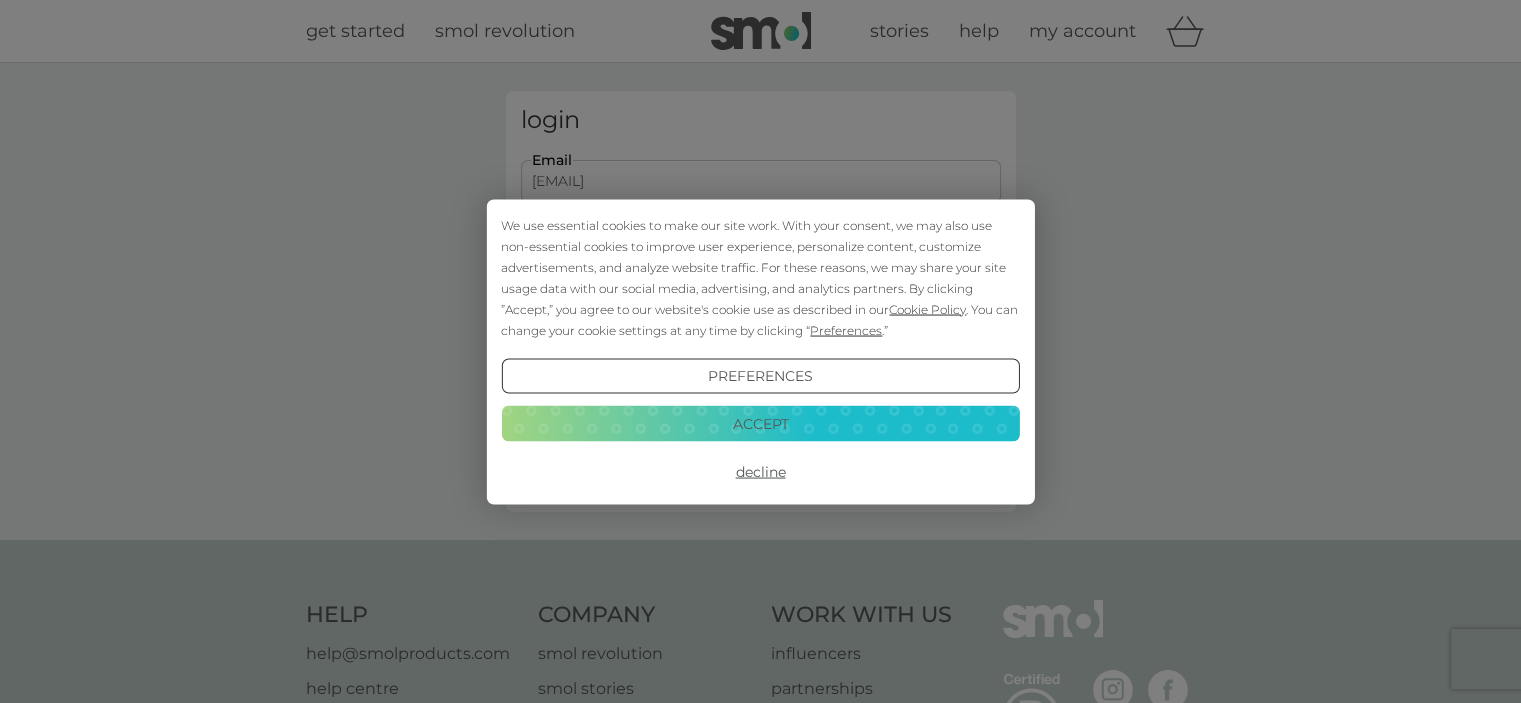 click on "Decline" at bounding box center [760, 472] 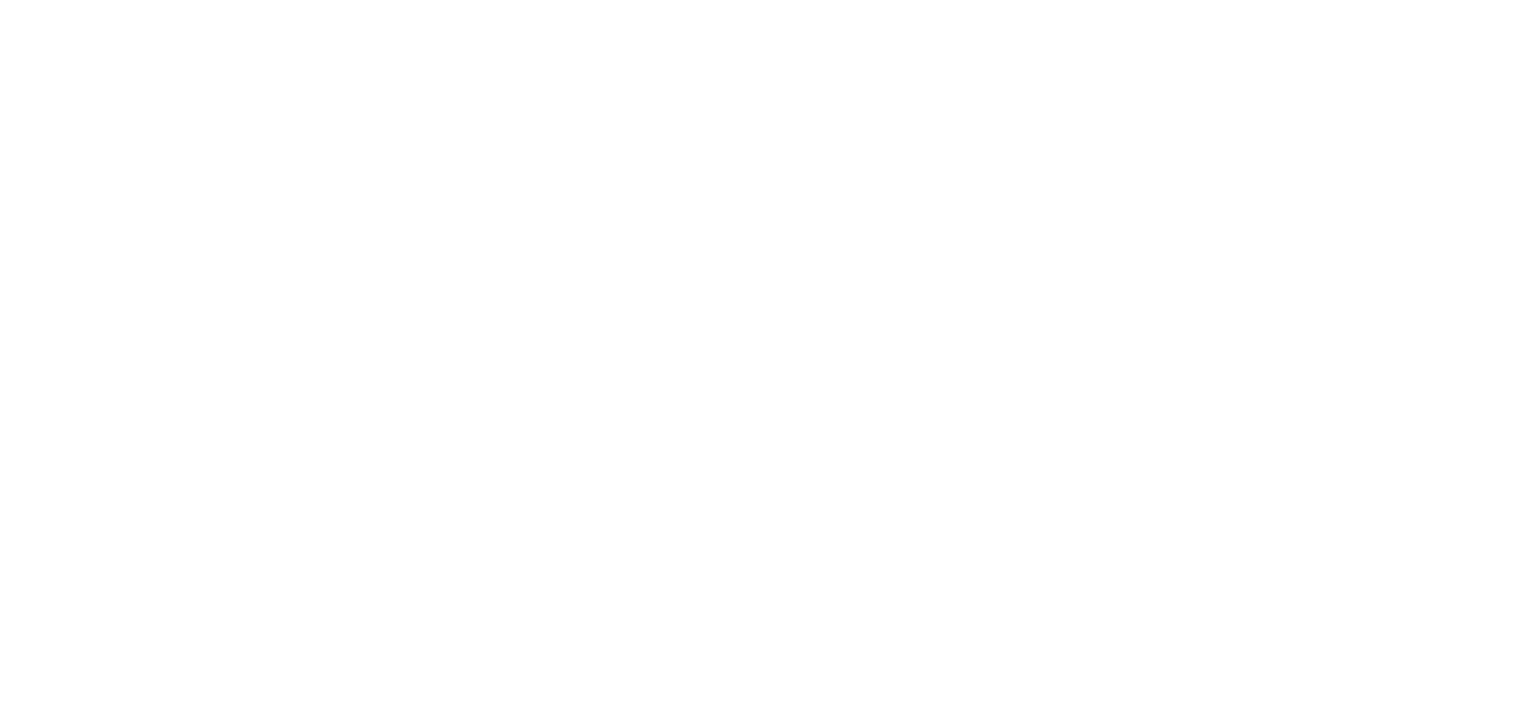 scroll, scrollTop: 0, scrollLeft: 0, axis: both 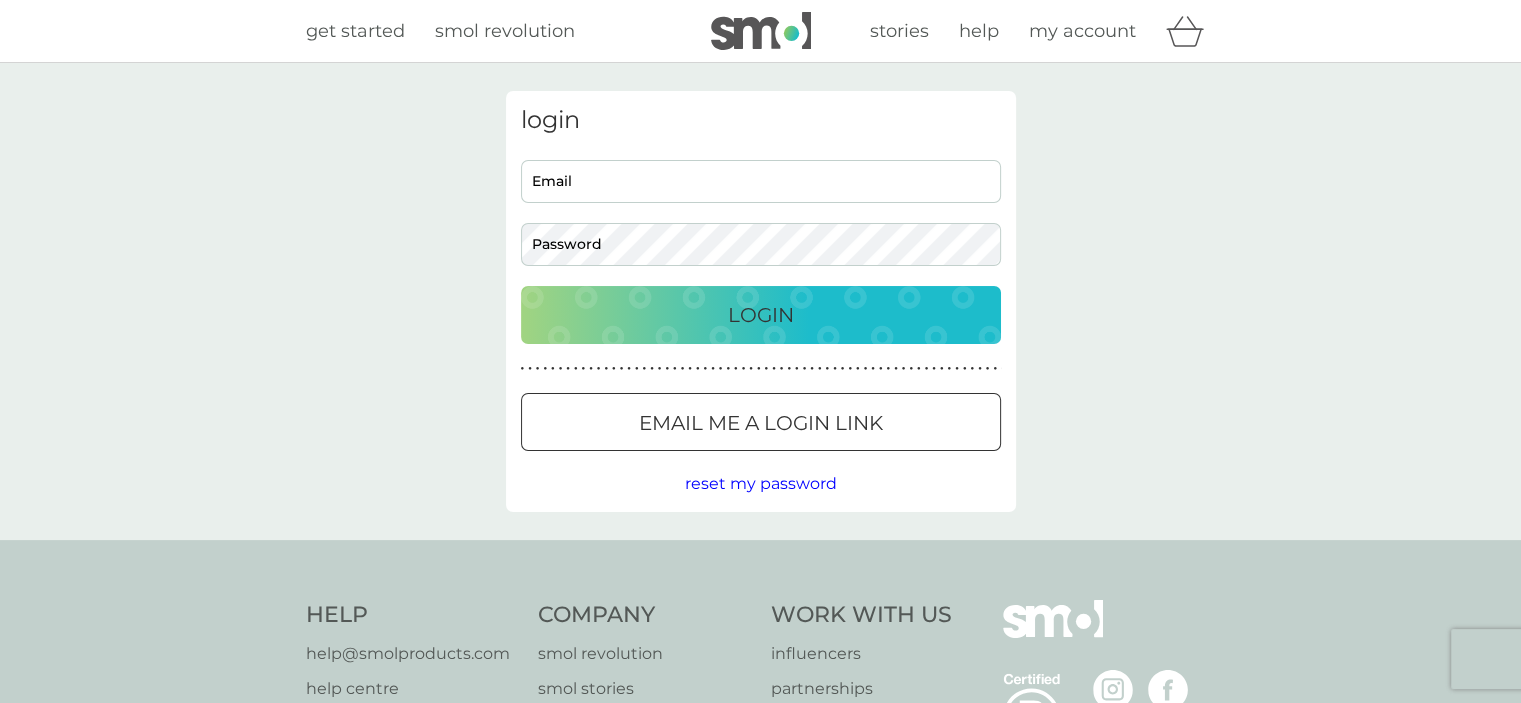 click on "Email" at bounding box center (761, 181) 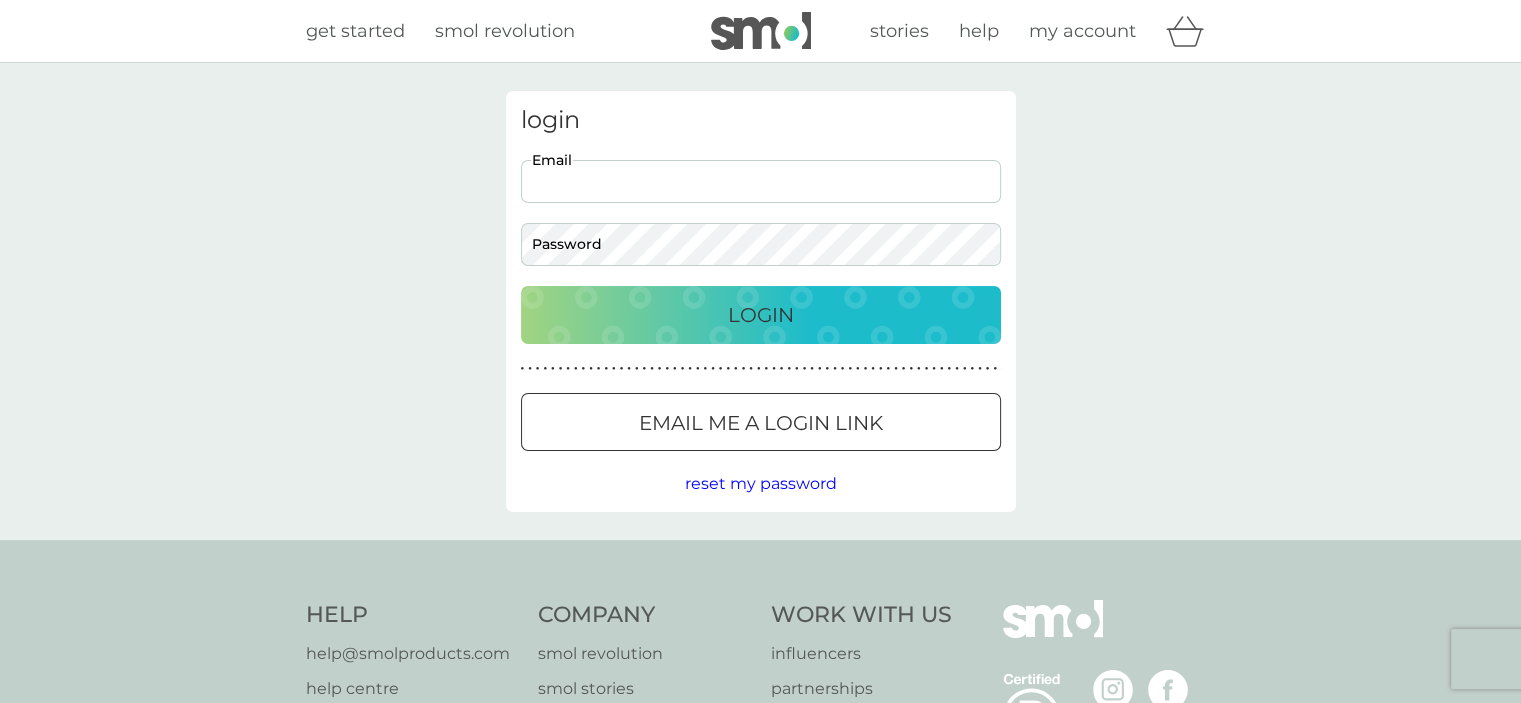 type on "bmfparkin@gmail.com" 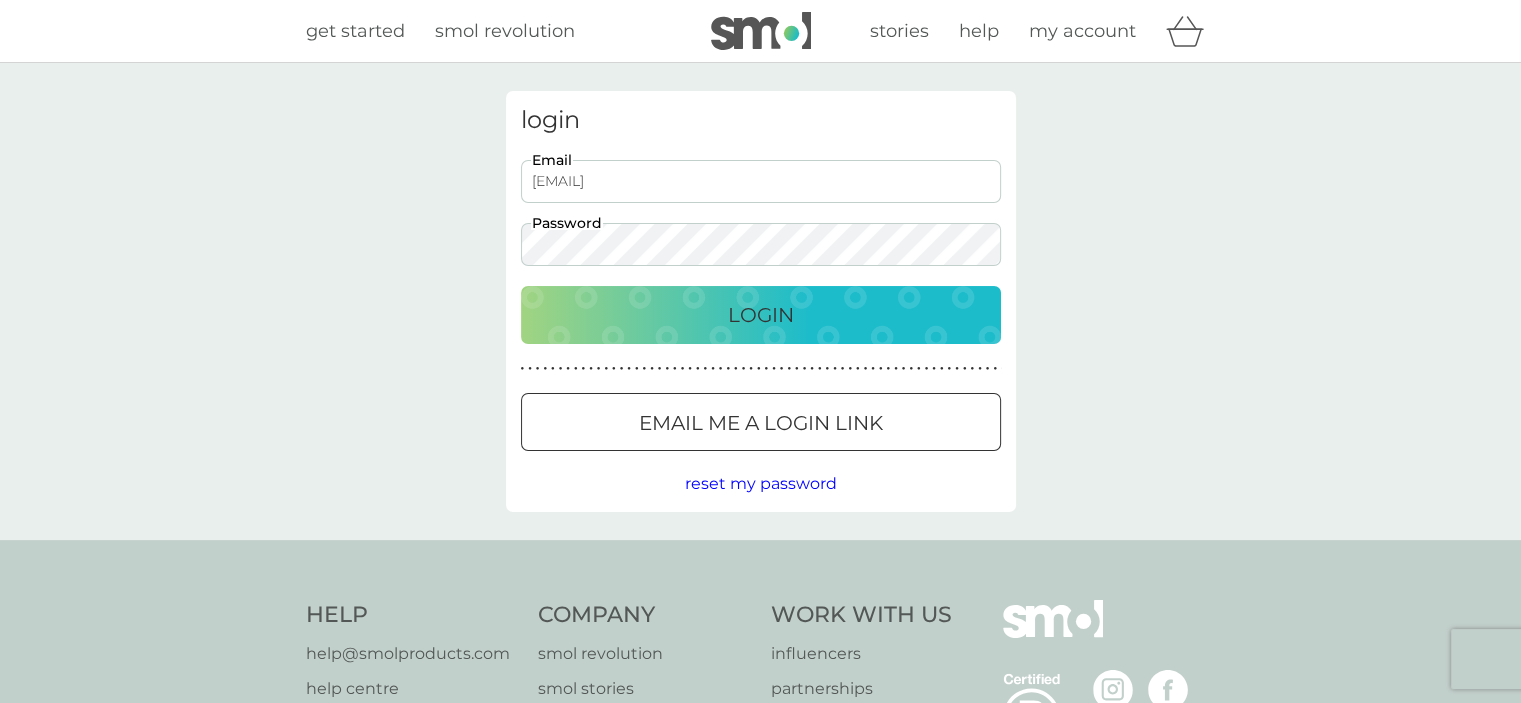 click on "Login" at bounding box center [761, 315] 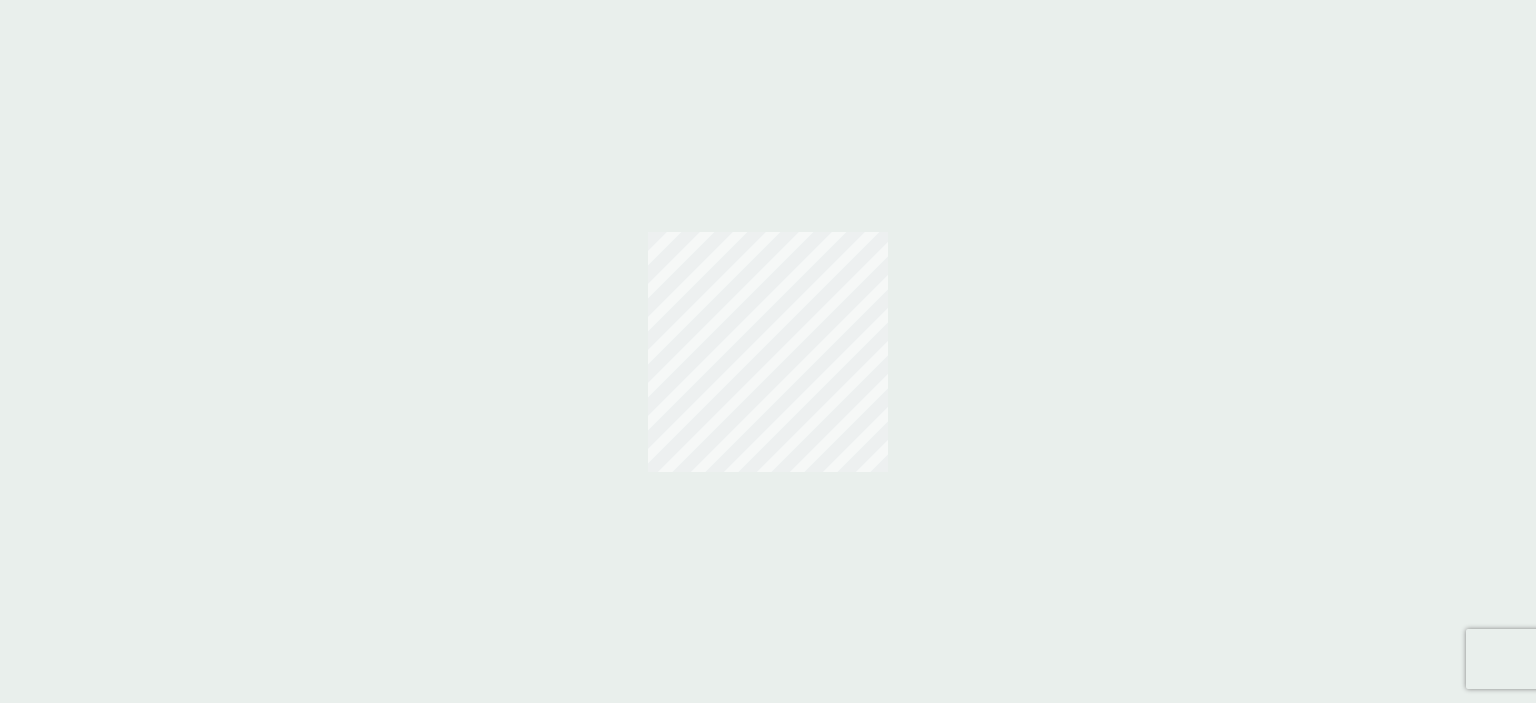scroll, scrollTop: 0, scrollLeft: 0, axis: both 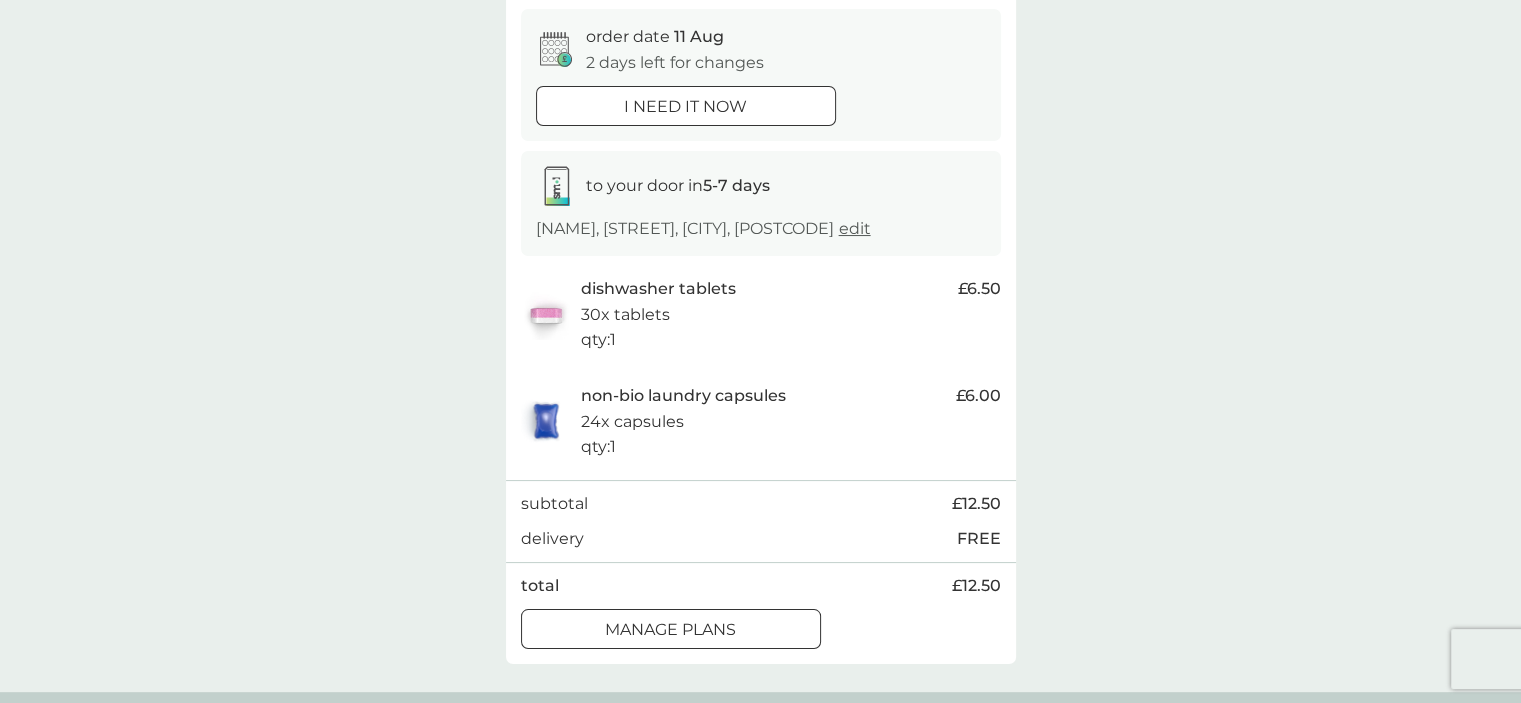 click on "dishwasher tablets" at bounding box center [658, 289] 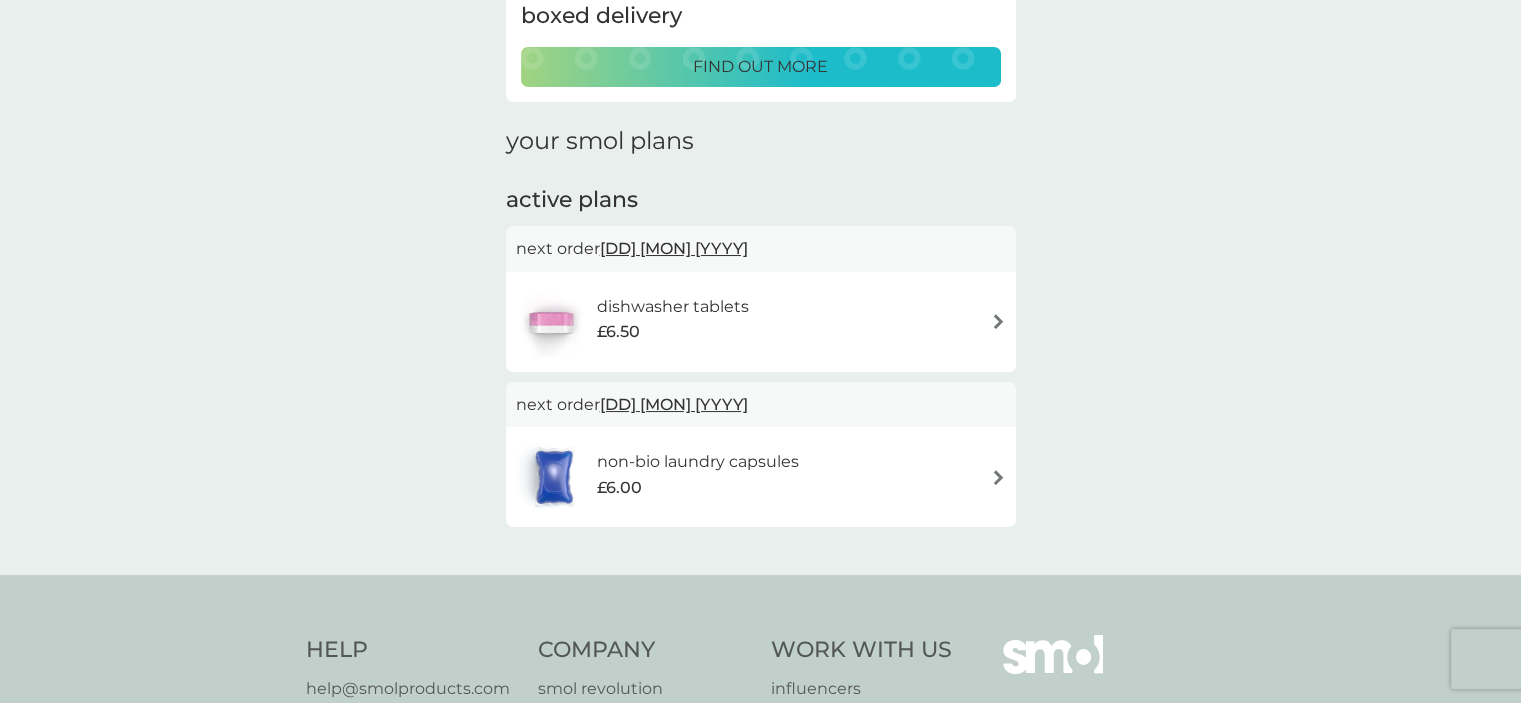 scroll, scrollTop: 0, scrollLeft: 0, axis: both 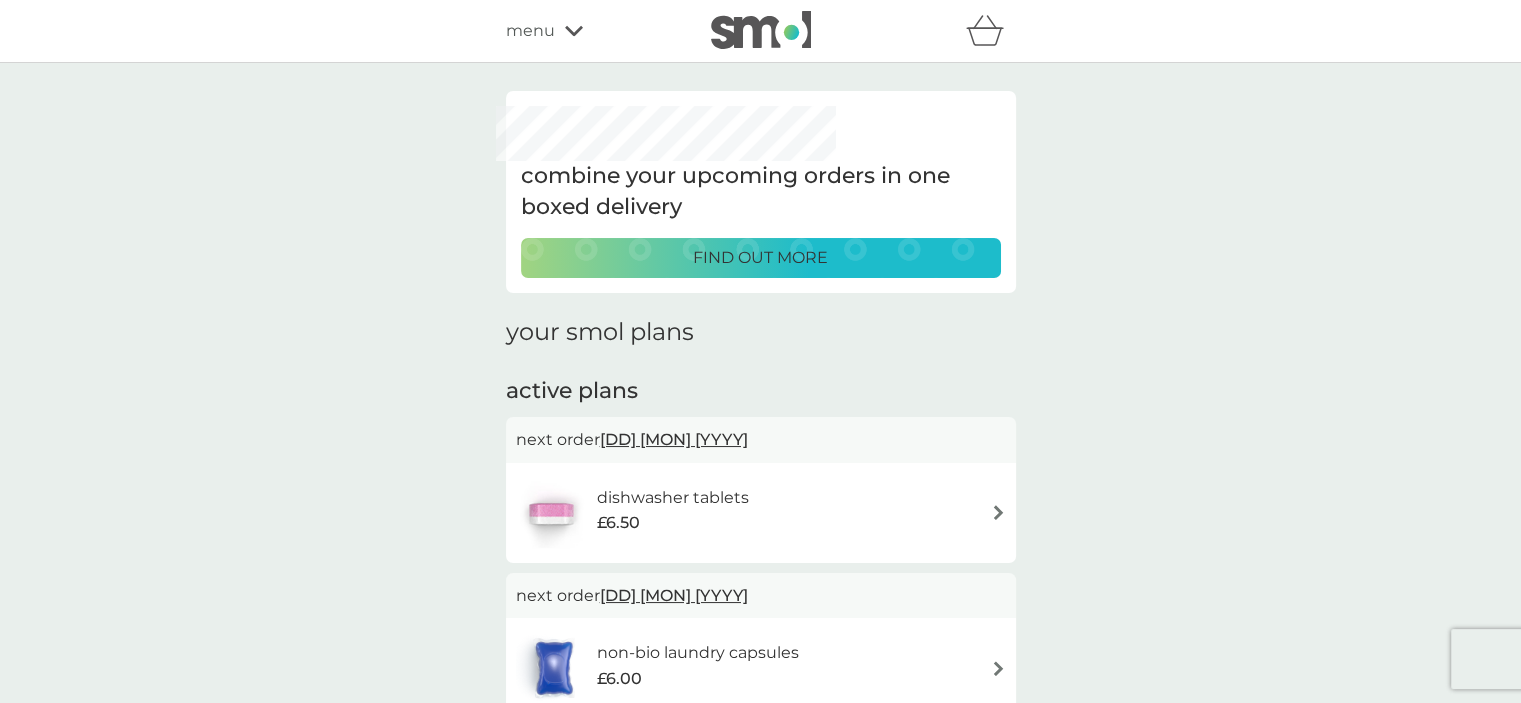 click at bounding box center [998, 512] 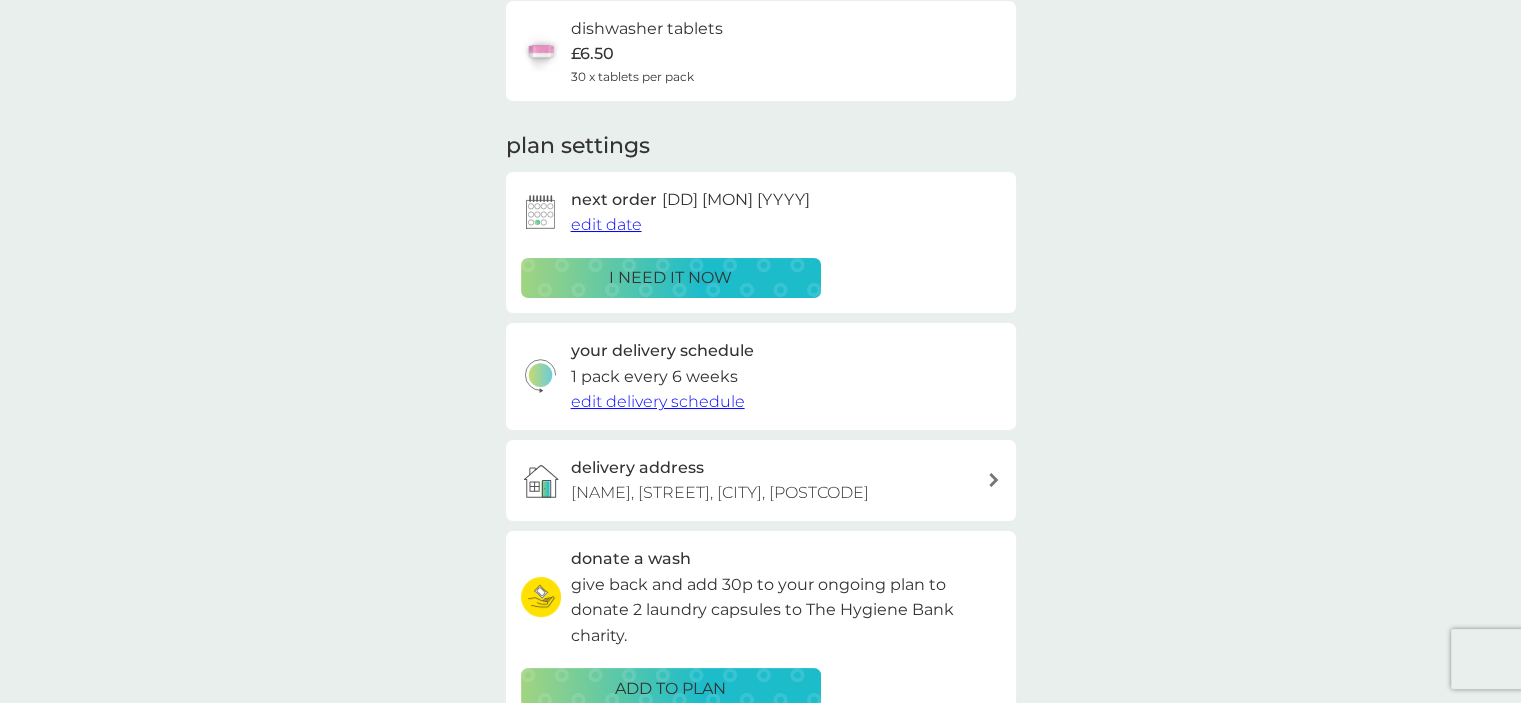 scroll, scrollTop: 128, scrollLeft: 0, axis: vertical 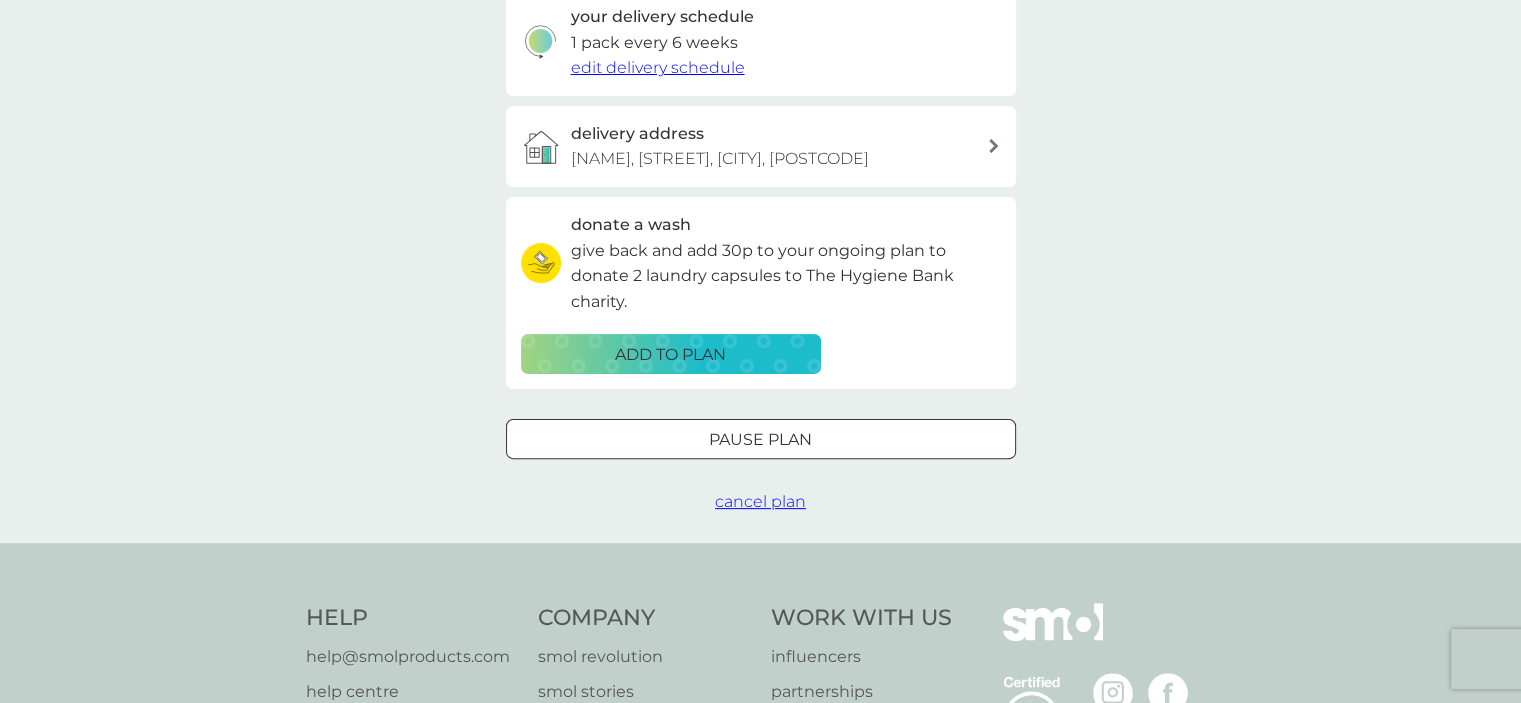 click at bounding box center [761, 440] 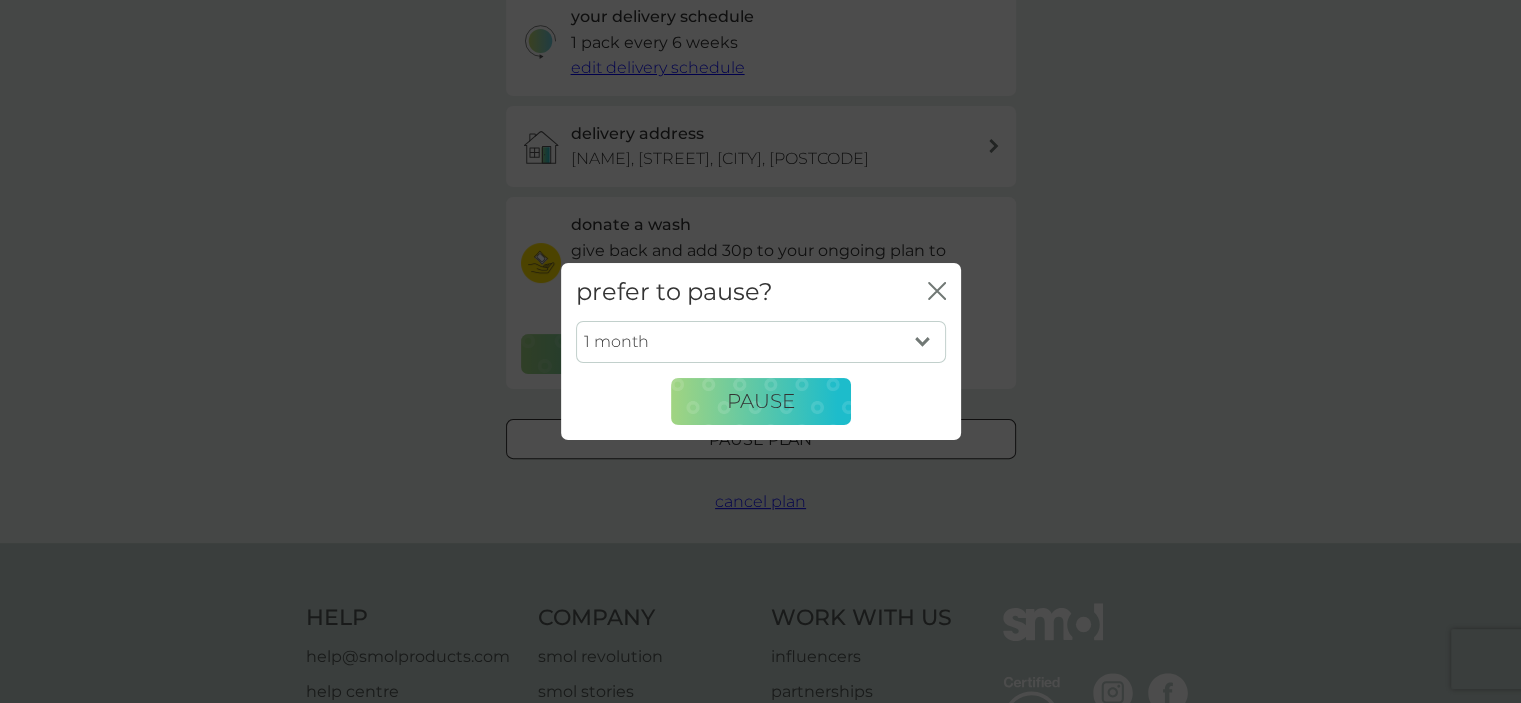 click on "1 month 2 months 3 months 4 months 5 months 6 months" at bounding box center [761, 342] 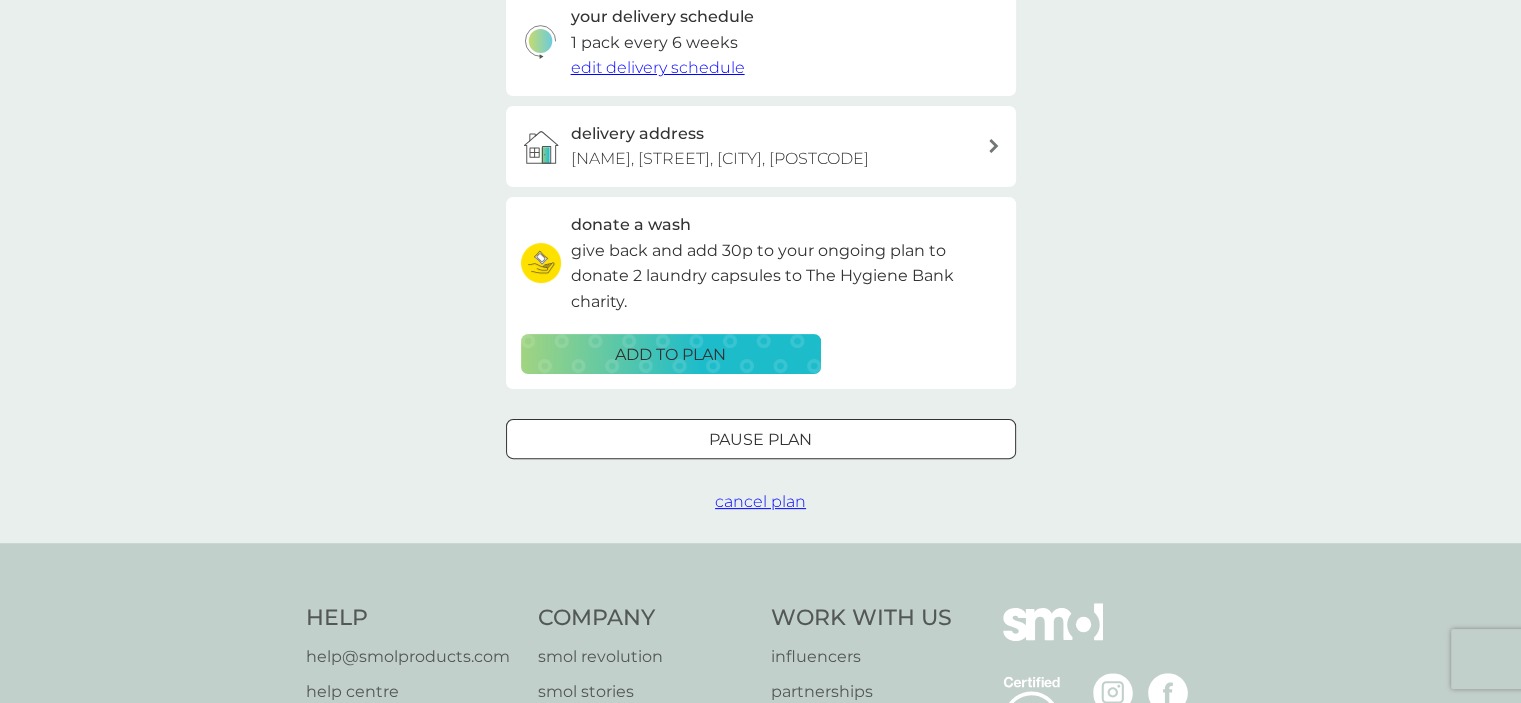 click on "edit delivery schedule" at bounding box center [658, 67] 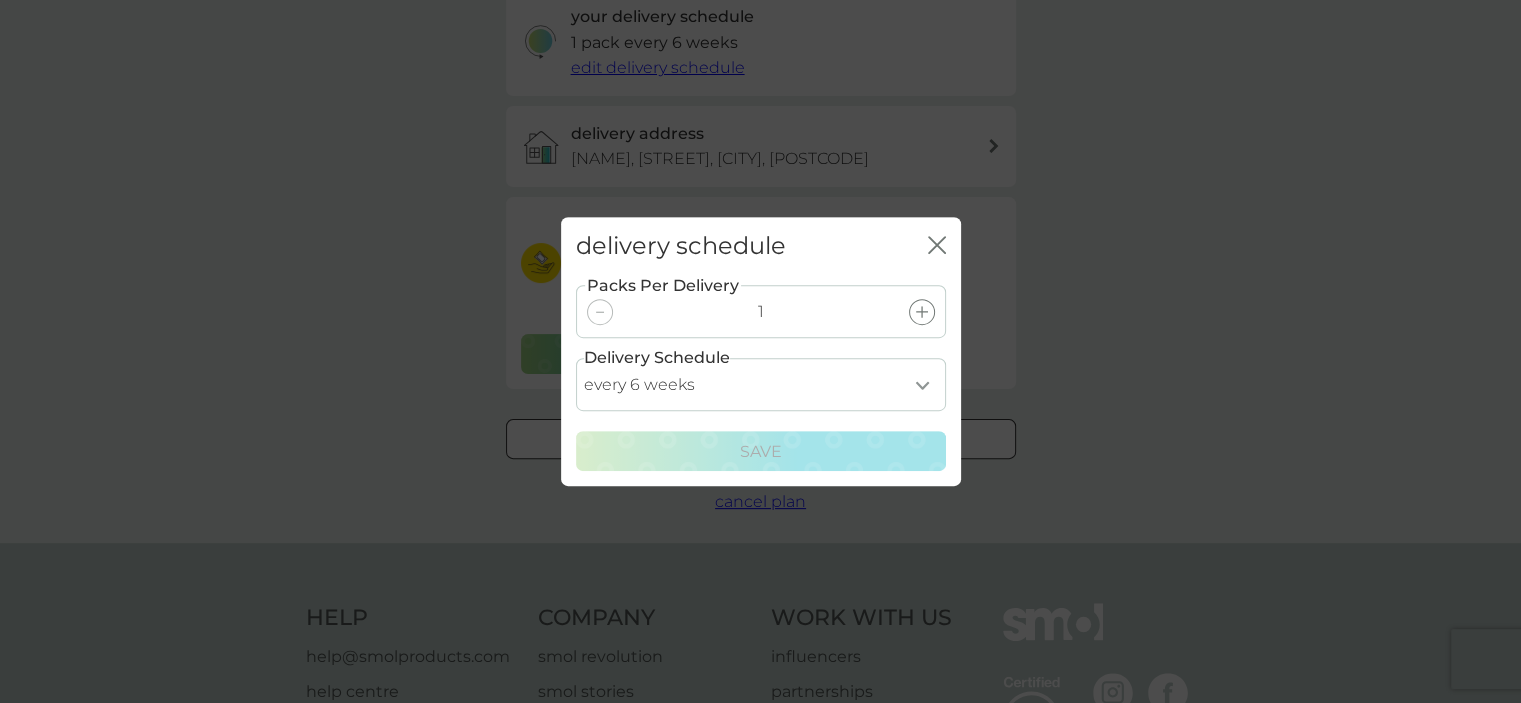 click on "every 1 week every 2 weeks every 3 weeks every 4 weeks every 5 weeks every 6 weeks every 7 weeks every 8 weeks every 9 weeks every 10 weeks every 11 weeks every 12 weeks every 13 weeks every 14 weeks every 15 weeks every 16 weeks every 17 weeks" at bounding box center (761, 384) 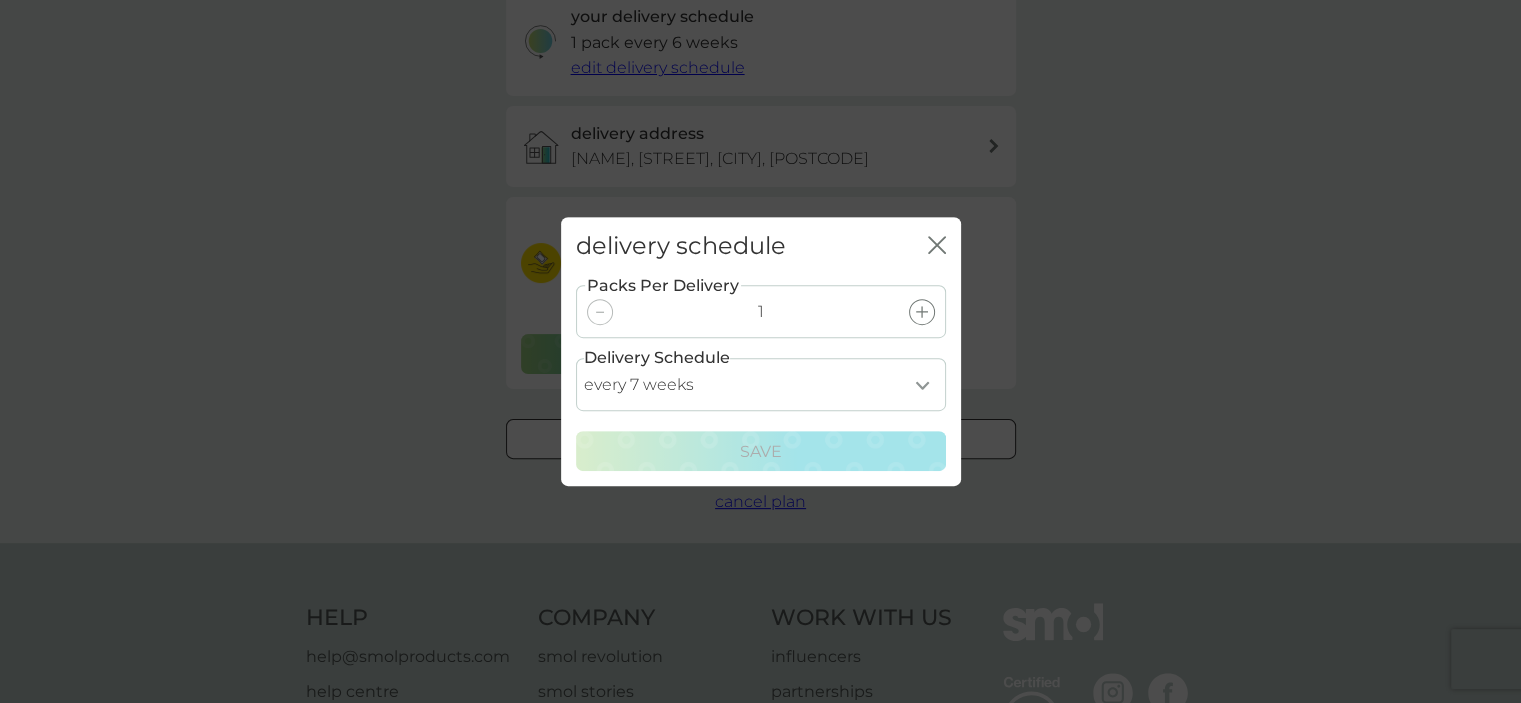 click on "every 1 week every 2 weeks every 3 weeks every 4 weeks every 5 weeks every 6 weeks every 7 weeks every 8 weeks every 9 weeks every 10 weeks every 11 weeks every 12 weeks every 13 weeks every 14 weeks every 15 weeks every 16 weeks every 17 weeks" at bounding box center [761, 384] 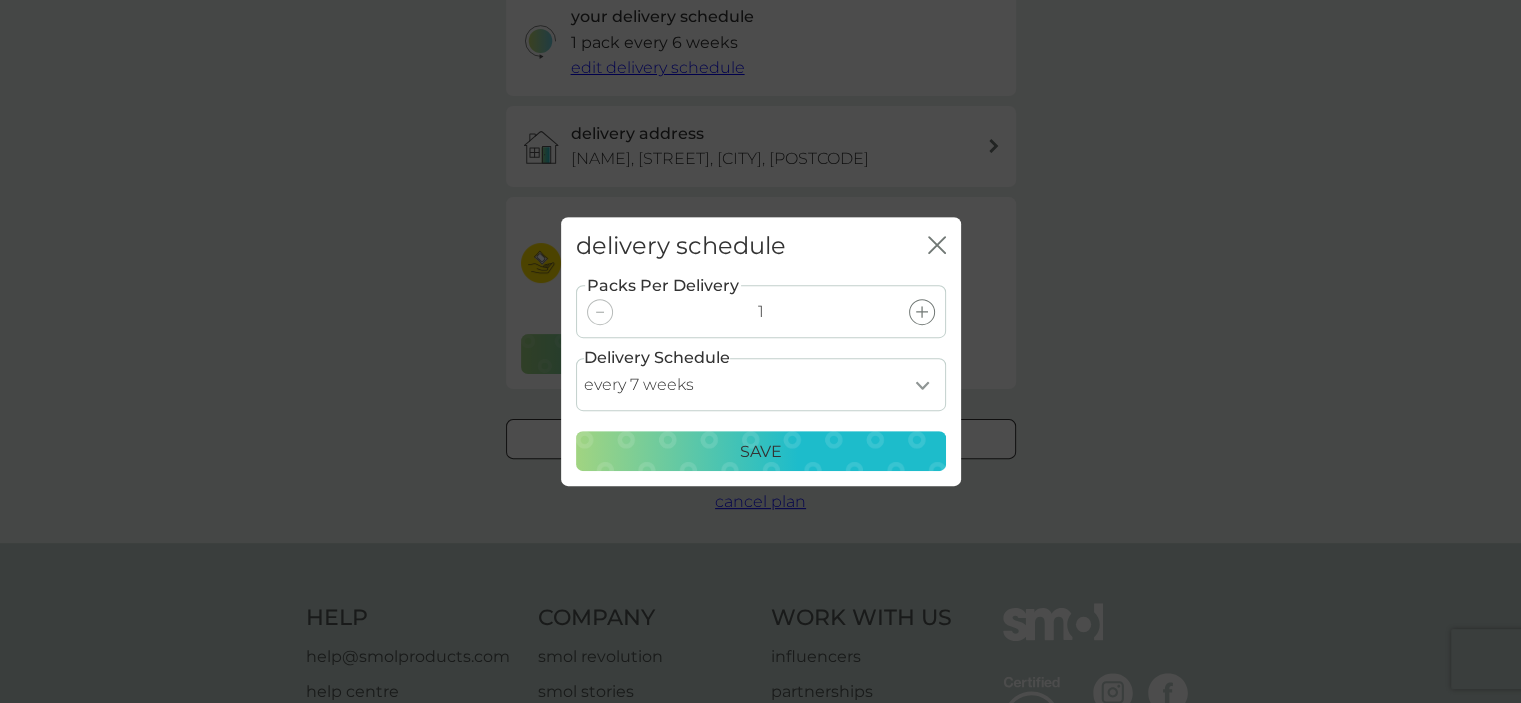 click on "Save" at bounding box center [761, 452] 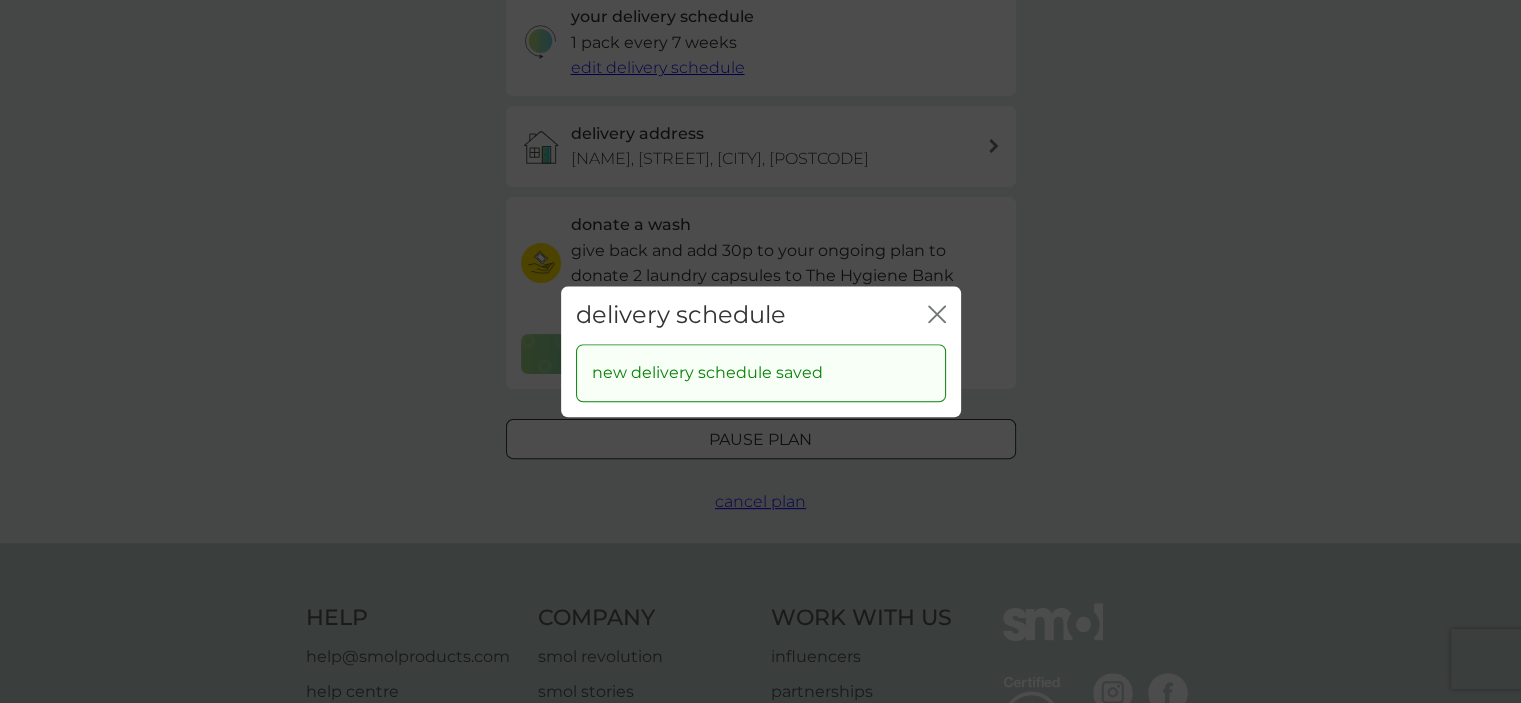 click 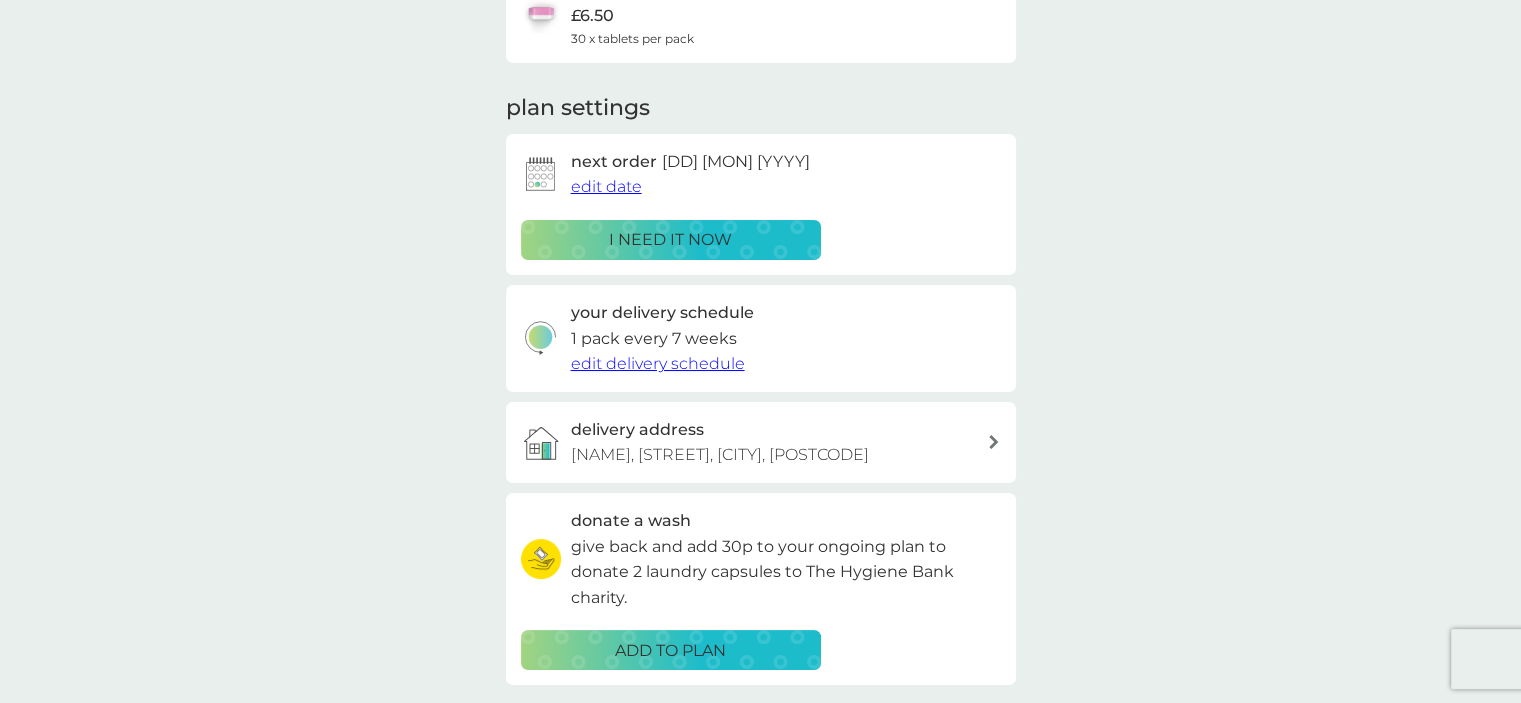 scroll, scrollTop: 195, scrollLeft: 0, axis: vertical 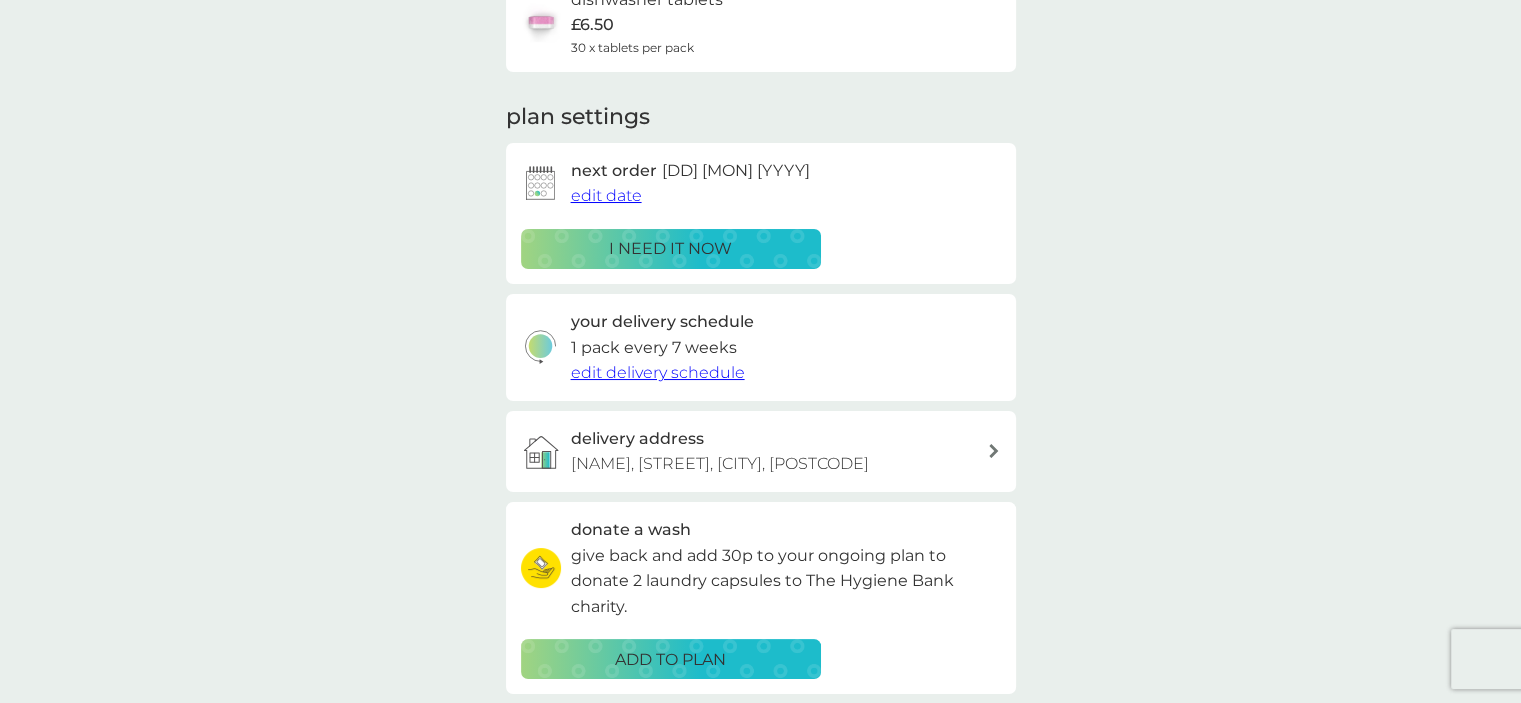 click on "edit date" at bounding box center (606, 195) 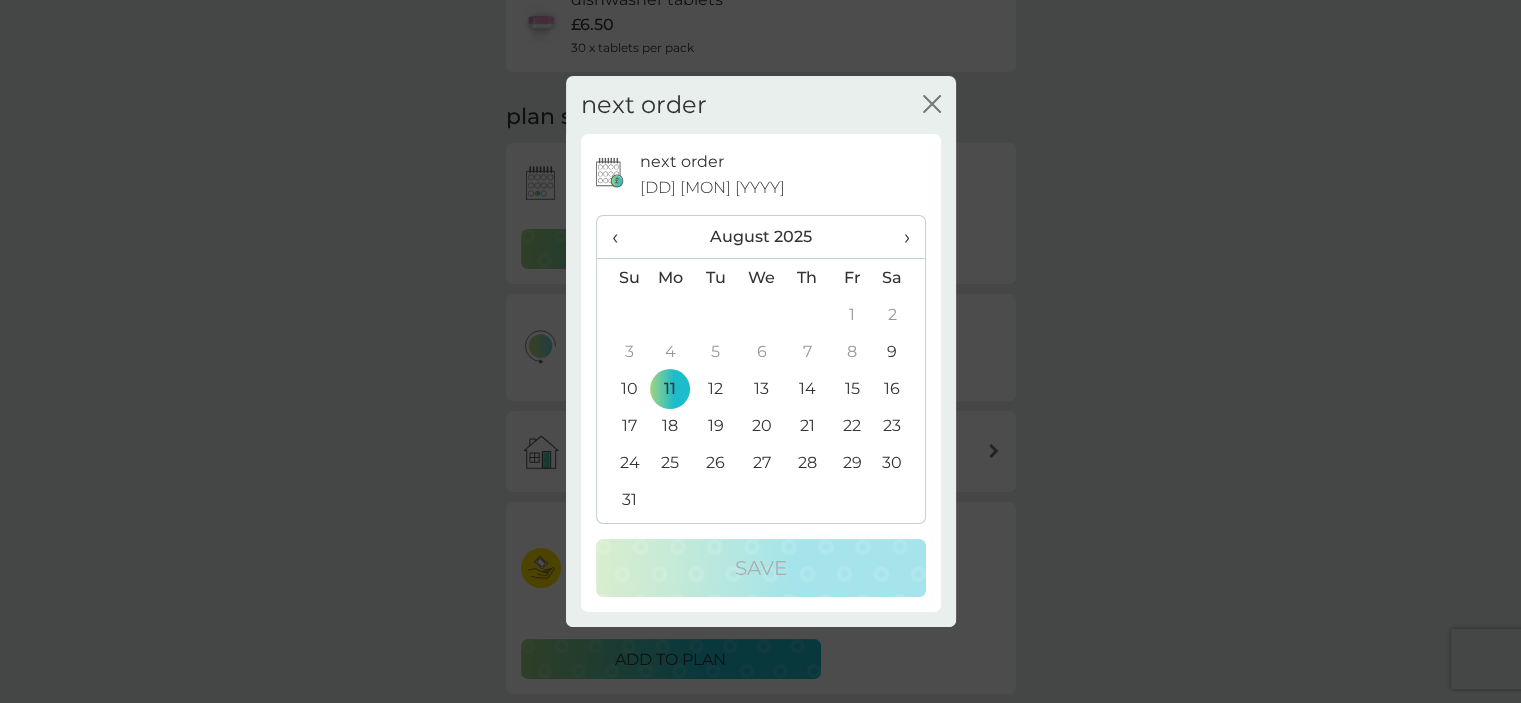 click on "22" at bounding box center [852, 425] 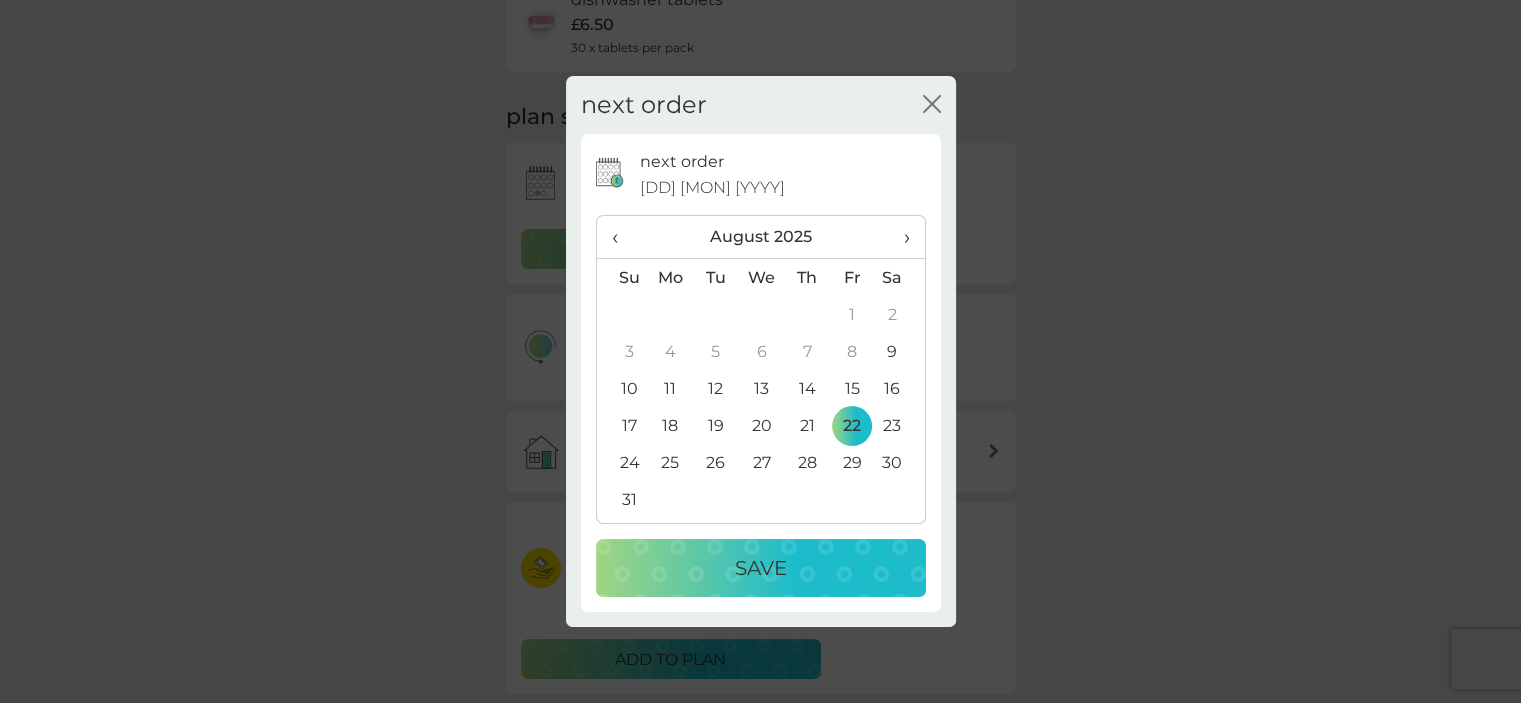 click on "Save" at bounding box center (761, 568) 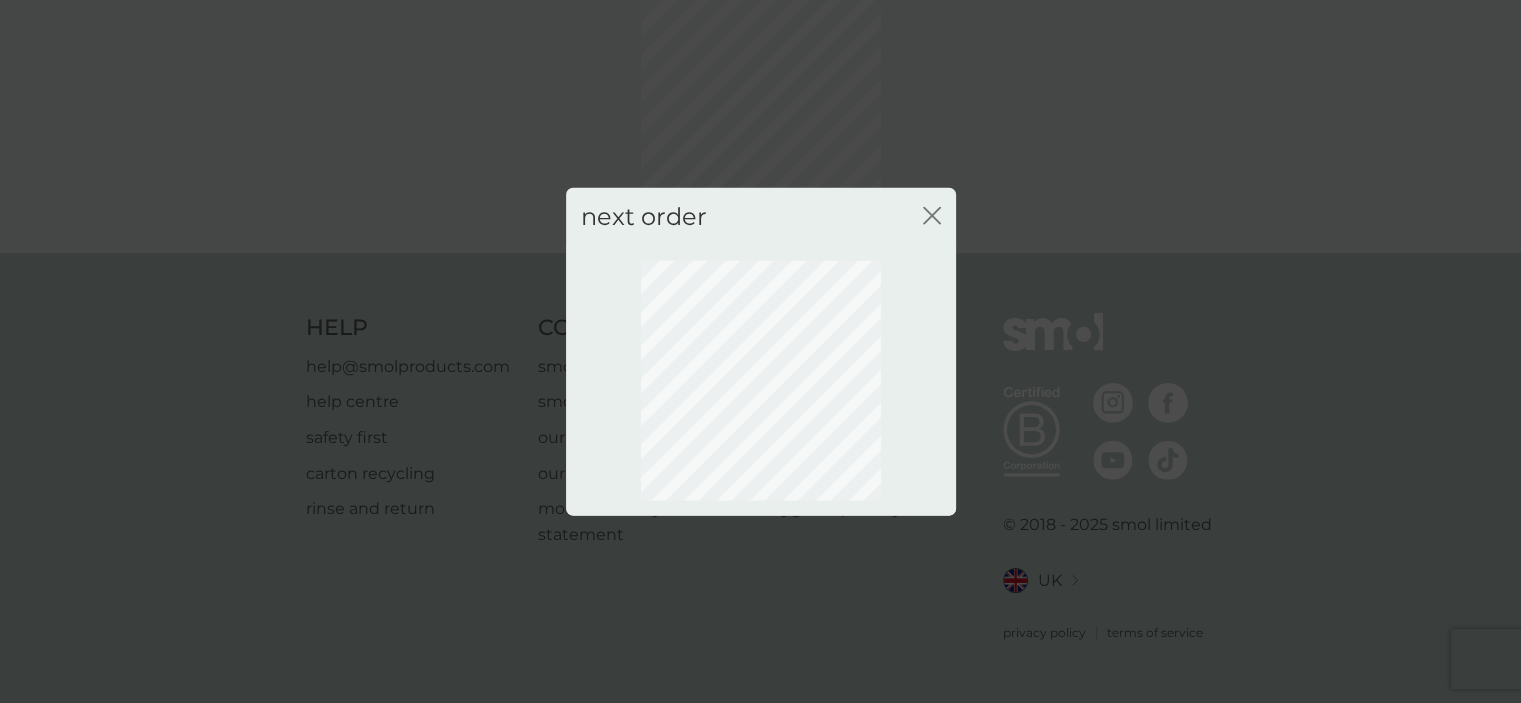 scroll, scrollTop: 135, scrollLeft: 0, axis: vertical 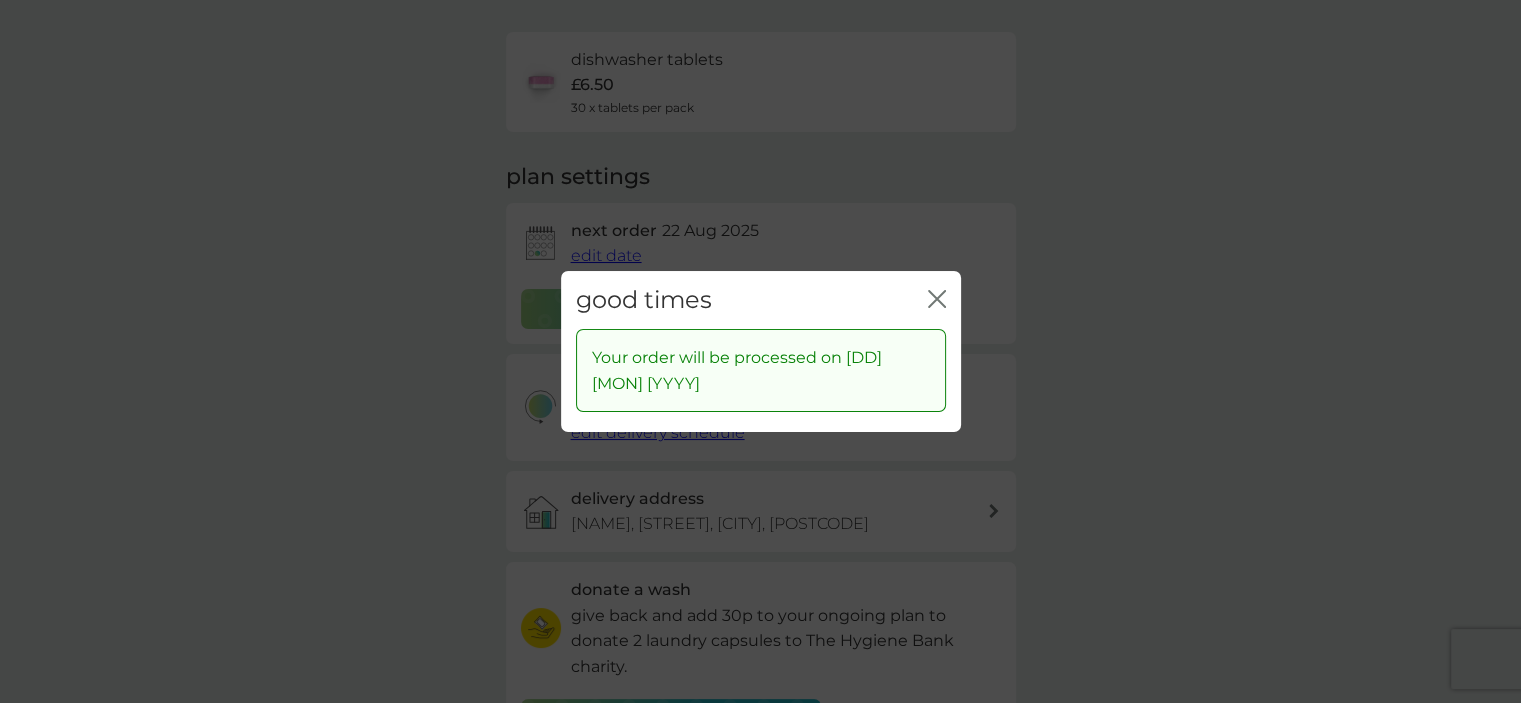 click on "close" 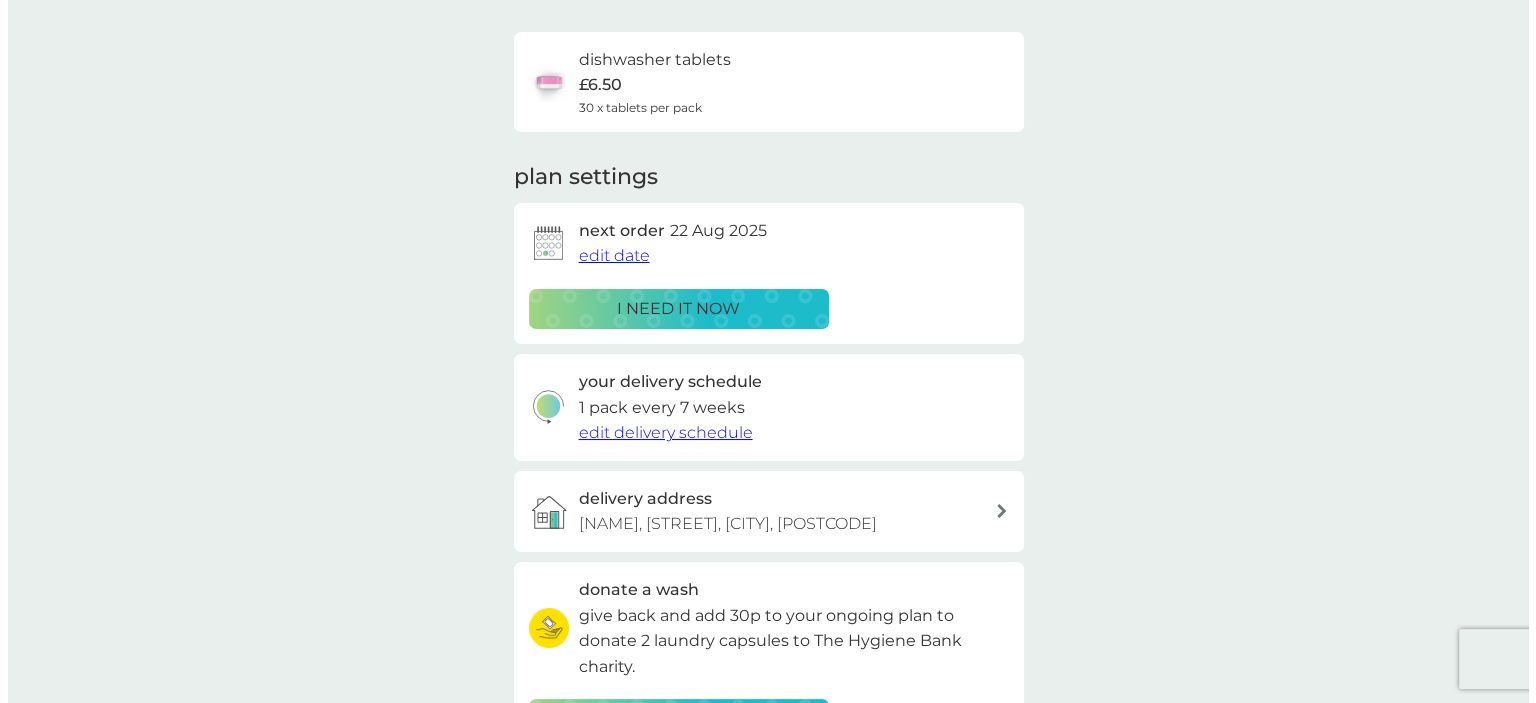 scroll, scrollTop: 0, scrollLeft: 0, axis: both 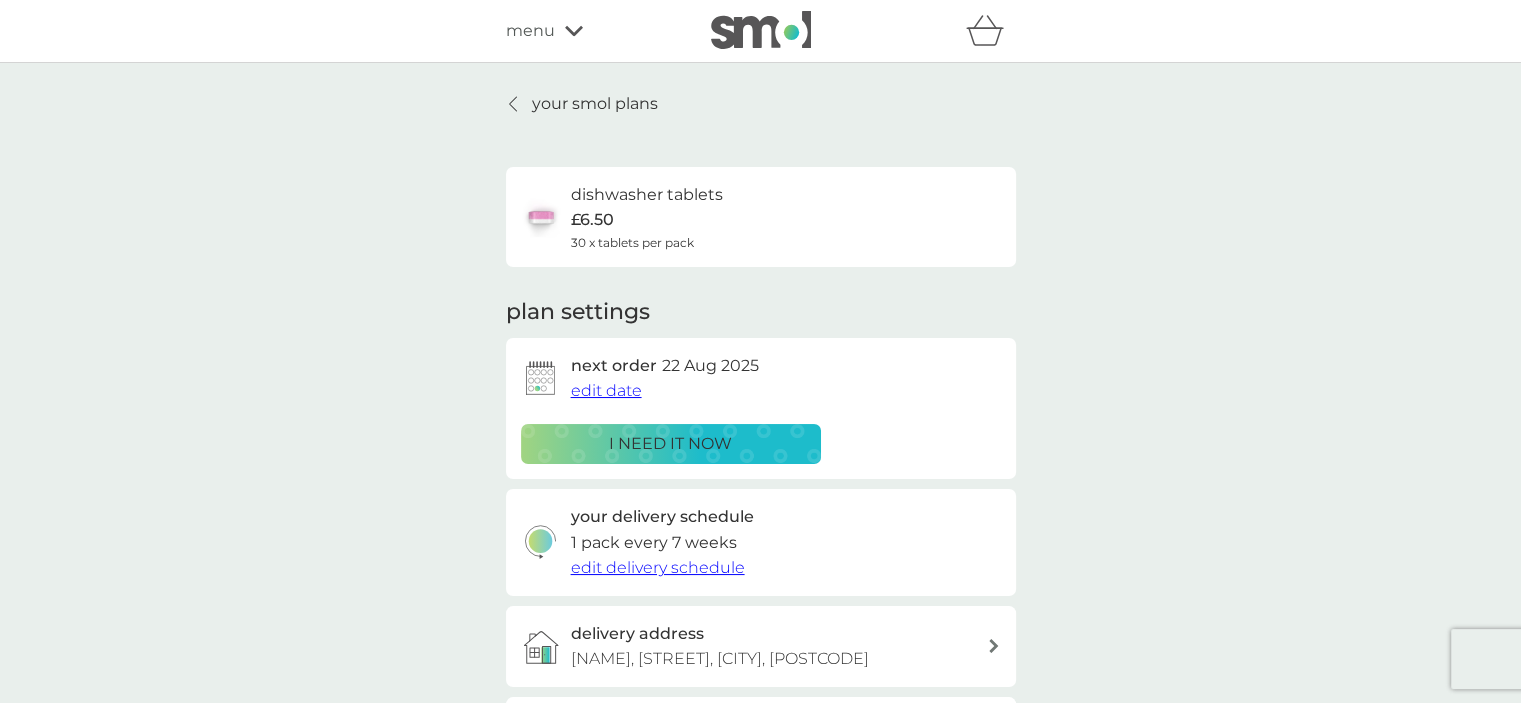click on "menu" at bounding box center [591, 31] 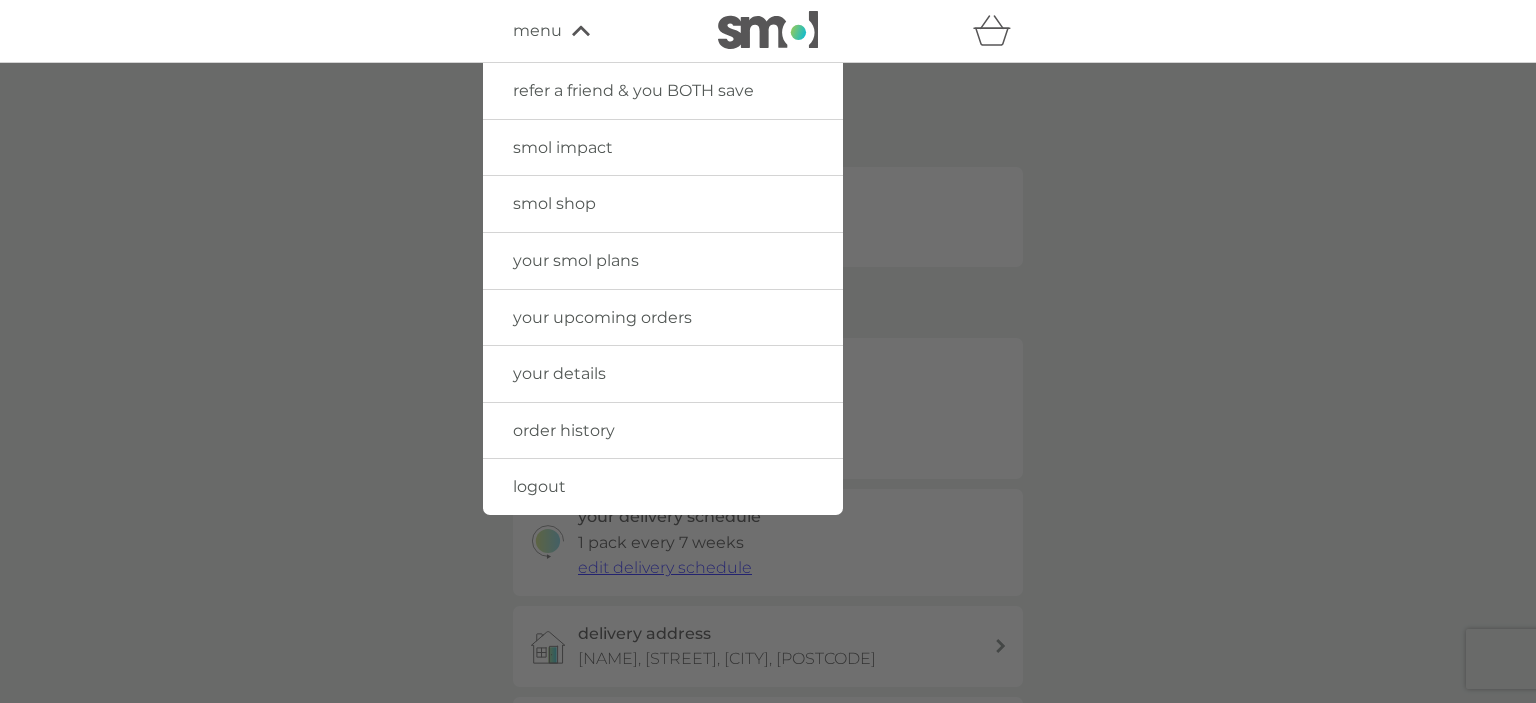 click on "logout" at bounding box center [539, 486] 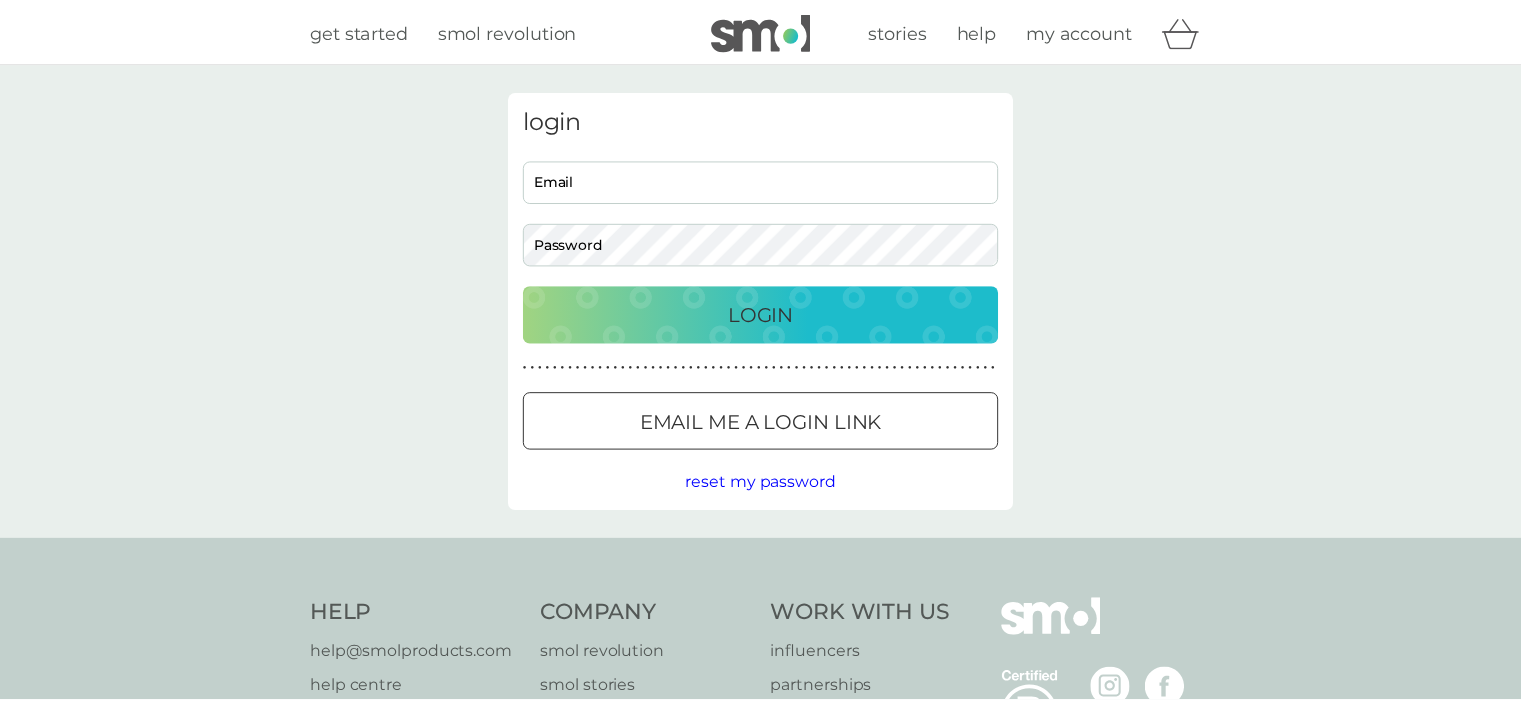 scroll, scrollTop: 0, scrollLeft: 0, axis: both 